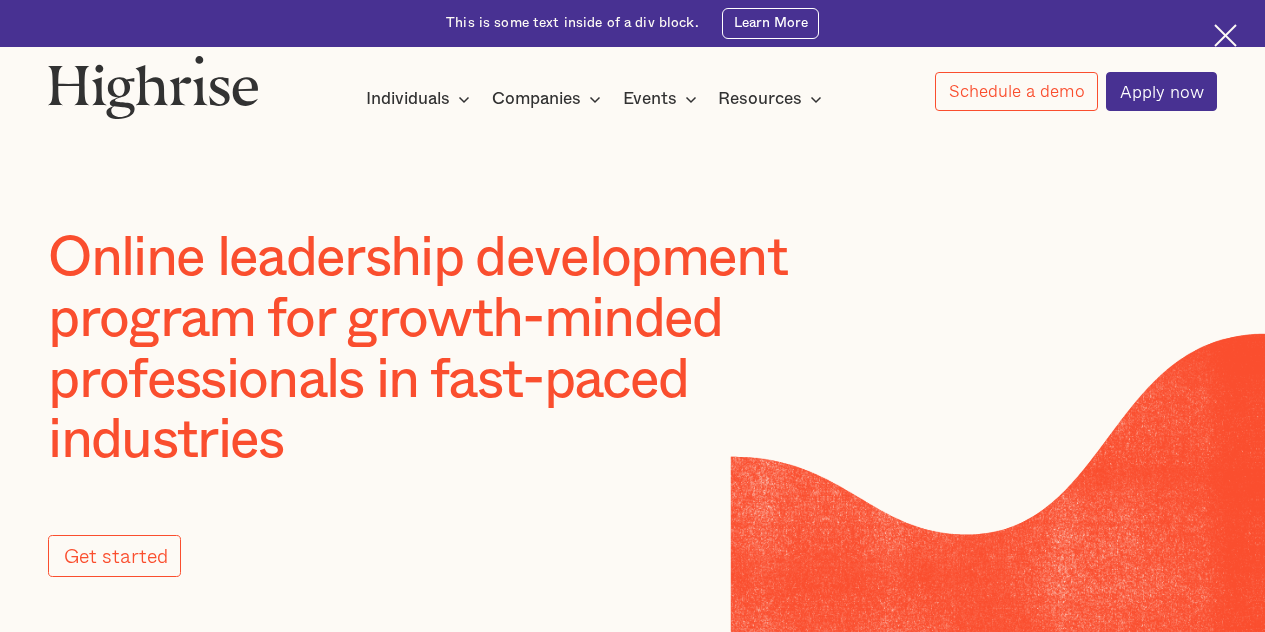scroll, scrollTop: 0, scrollLeft: 0, axis: both 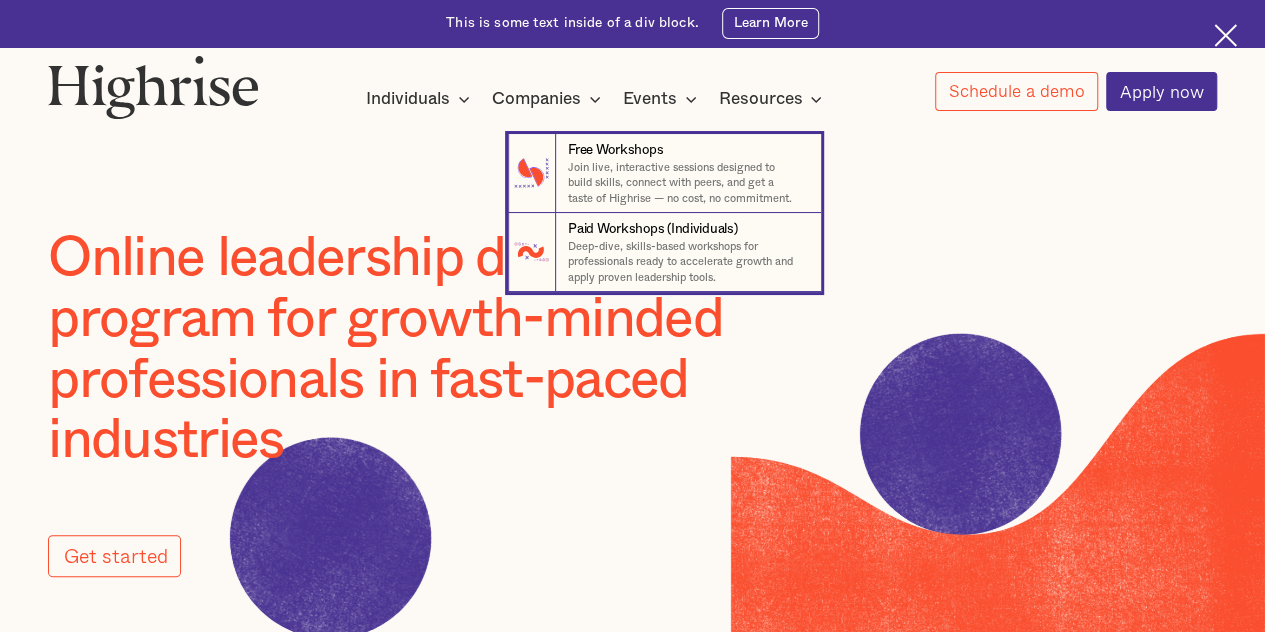 click on "7 Free Workshops
Join live, interactive sessions designed to build skills, connect with peers, and get a taste of Highrise — no cost, no commitment. 7 Events Paid Workshops (Individuals)
Deep-dive, skills-based workshops for professionals ready to accelerate growth and apply proven leadership tools. 7 Events" at bounding box center (632, 197) 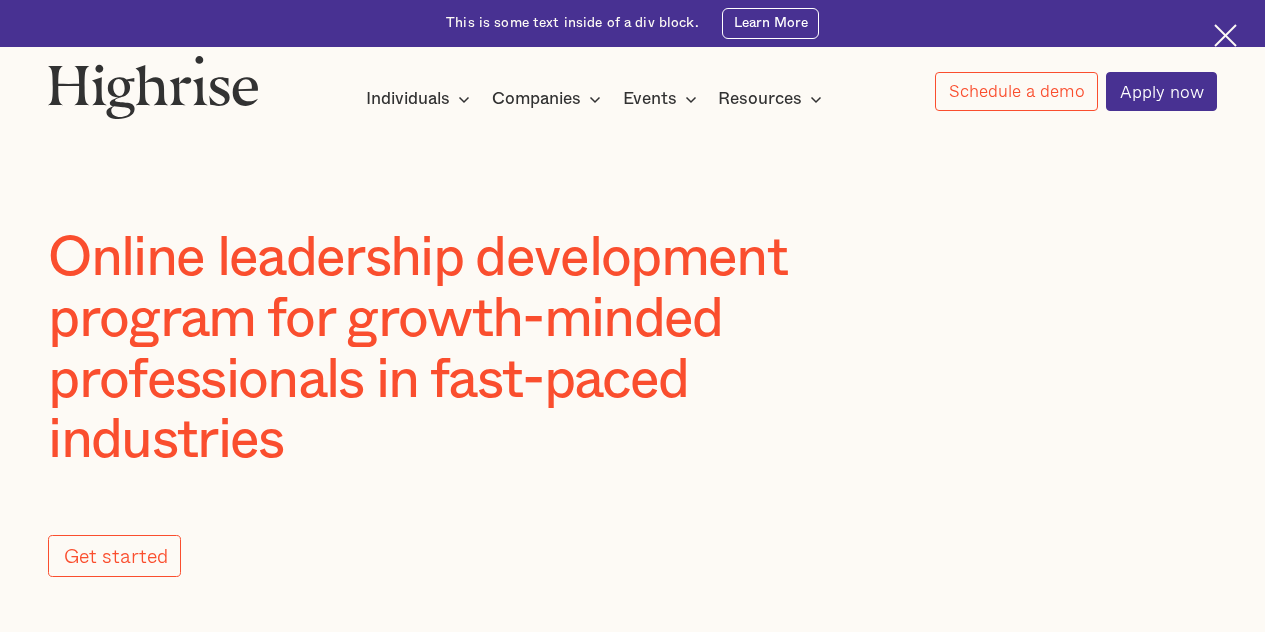 scroll, scrollTop: 0, scrollLeft: 0, axis: both 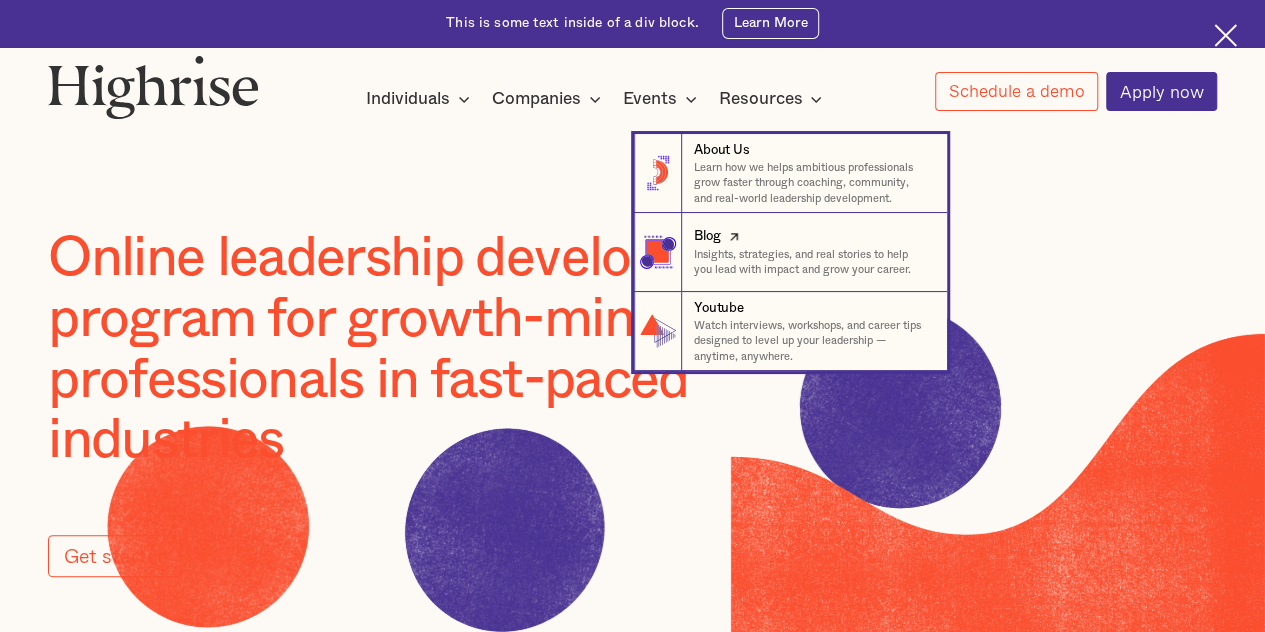 click 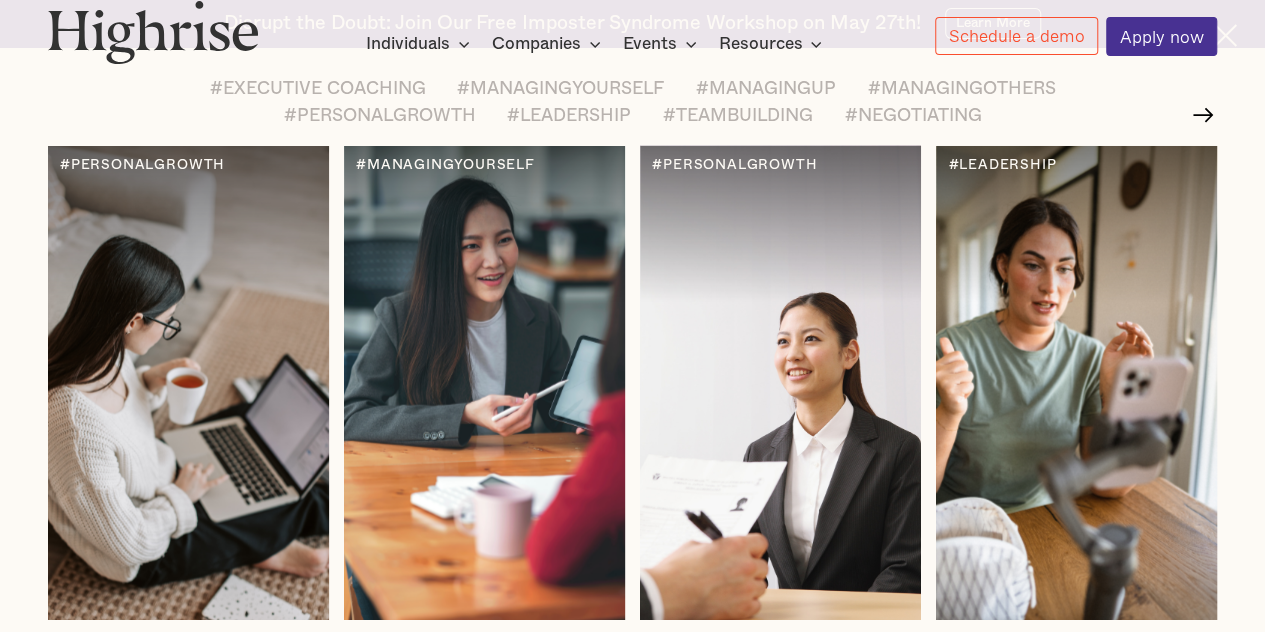 scroll, scrollTop: 2400, scrollLeft: 0, axis: vertical 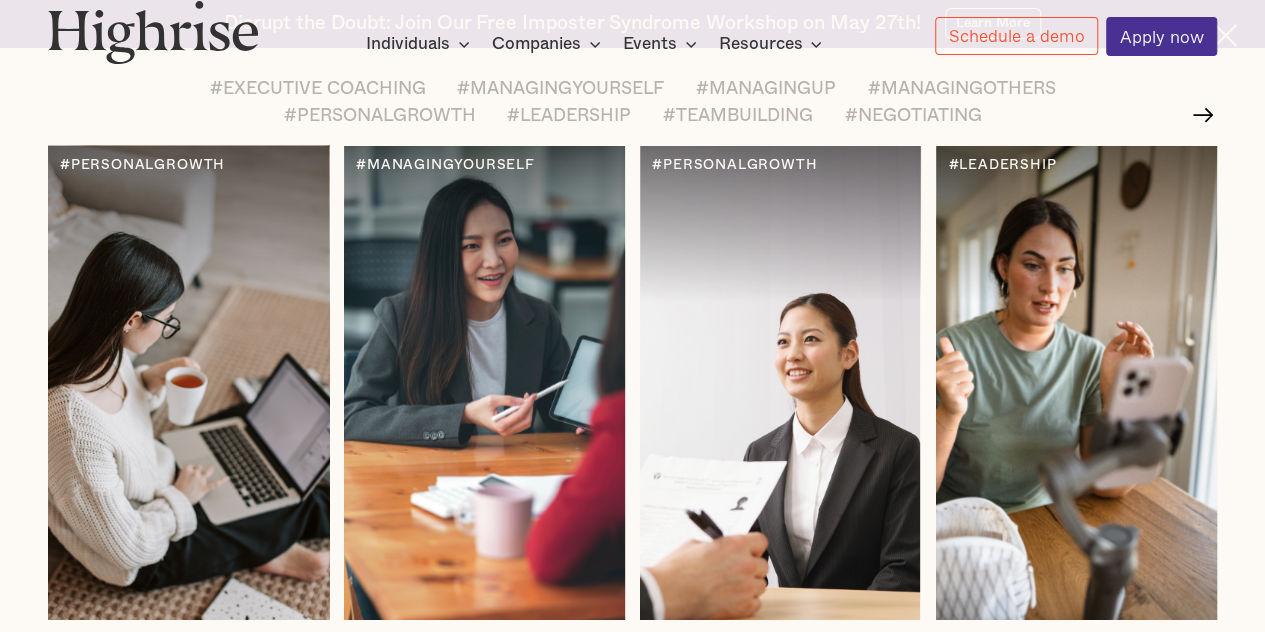 click at bounding box center [188, 383] 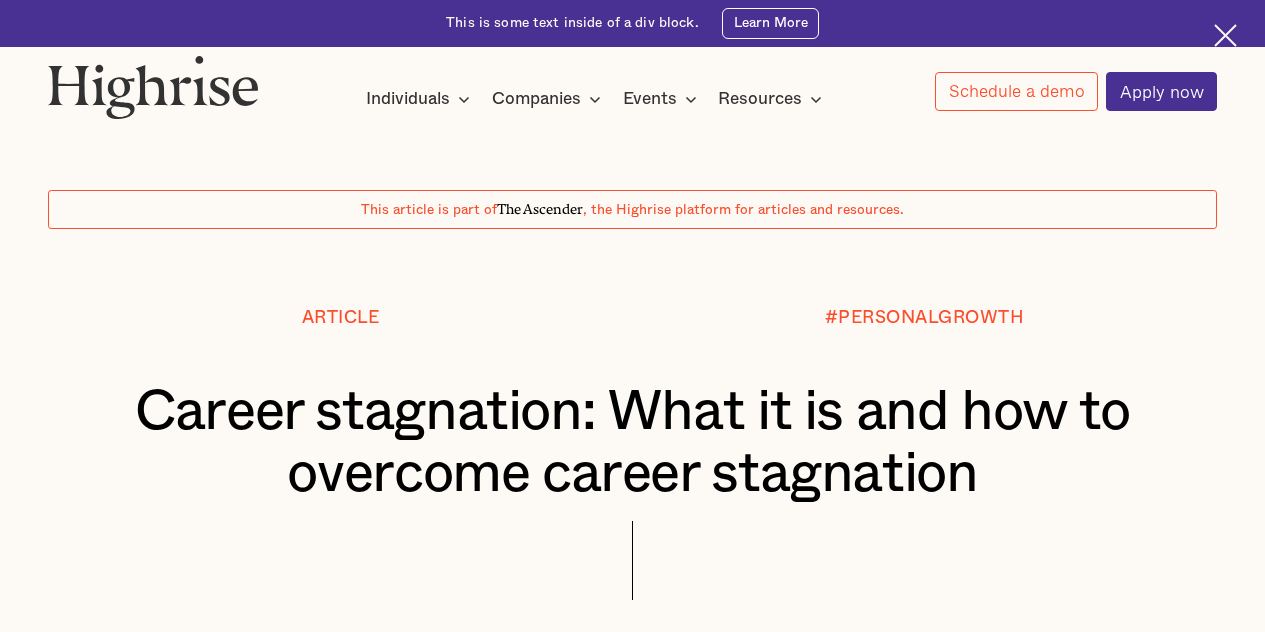 scroll, scrollTop: 0, scrollLeft: 0, axis: both 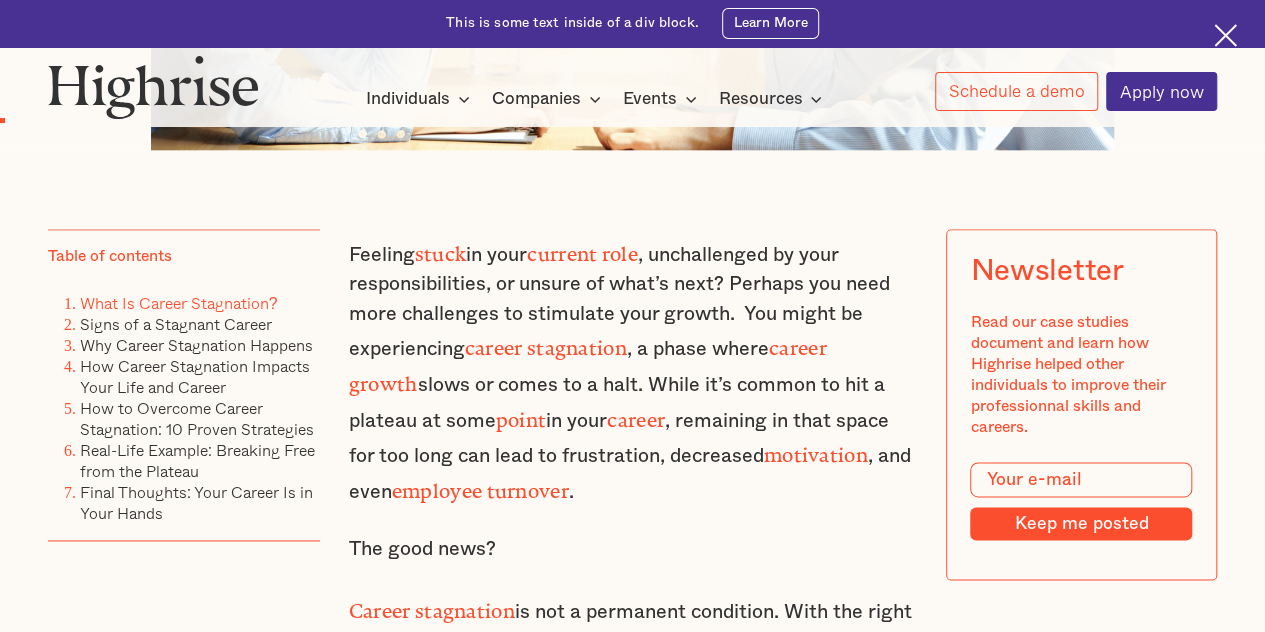 click on "What Is Career Stagnation?" at bounding box center (179, 303) 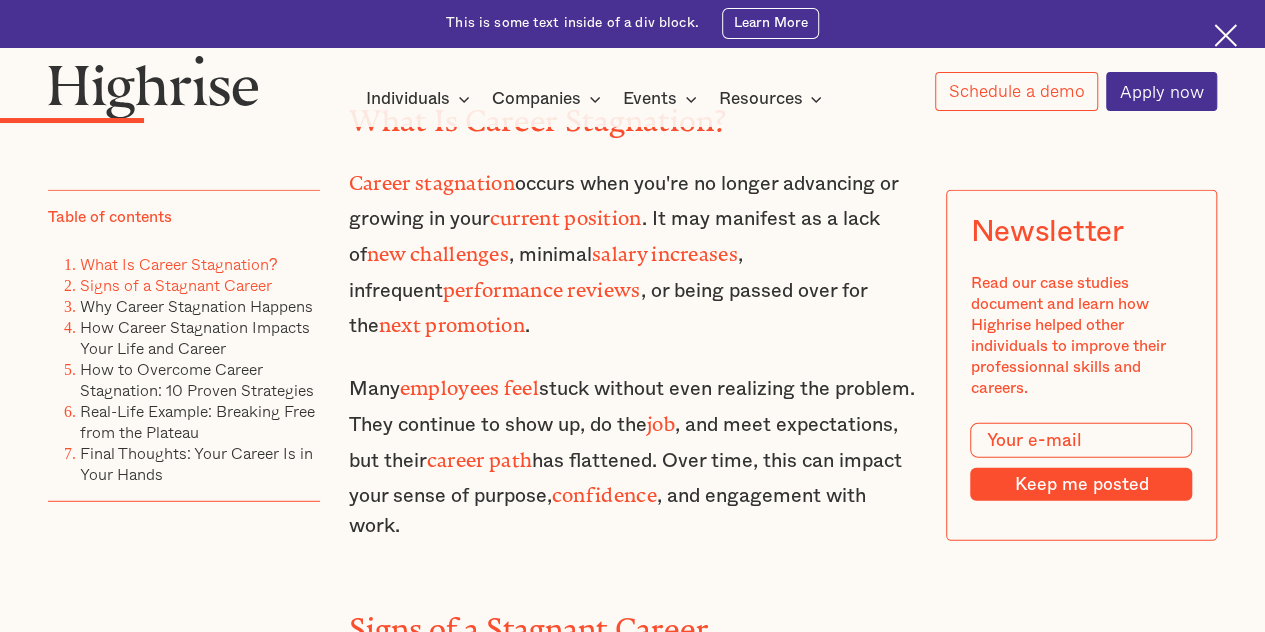 click on "Signs of a Stagnant Career" at bounding box center (176, 284) 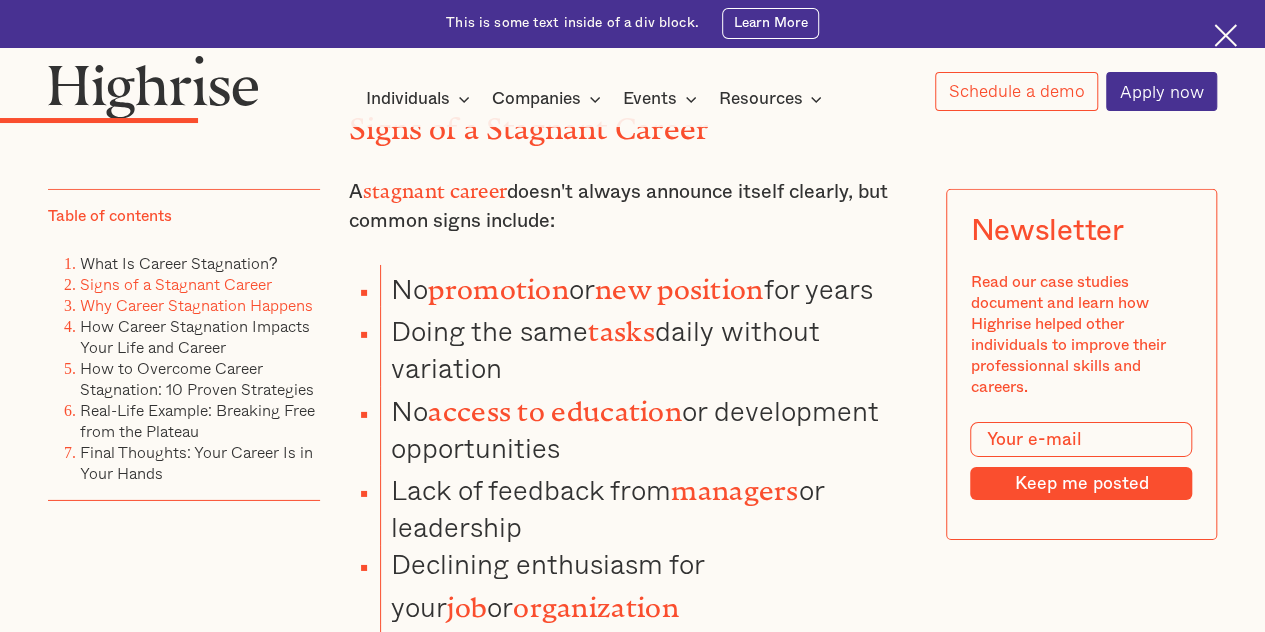 click on "Why Career Stagnation Happens" at bounding box center [196, 305] 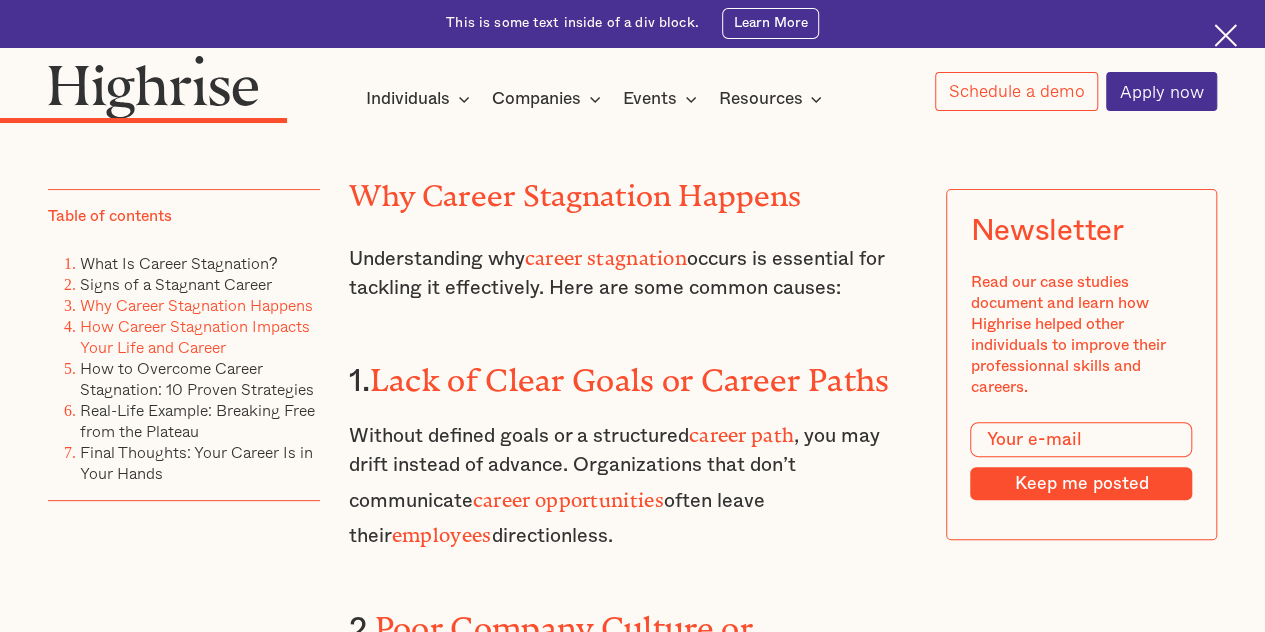 click on "How Career Stagnation Impacts Your Life and Career" at bounding box center [195, 336] 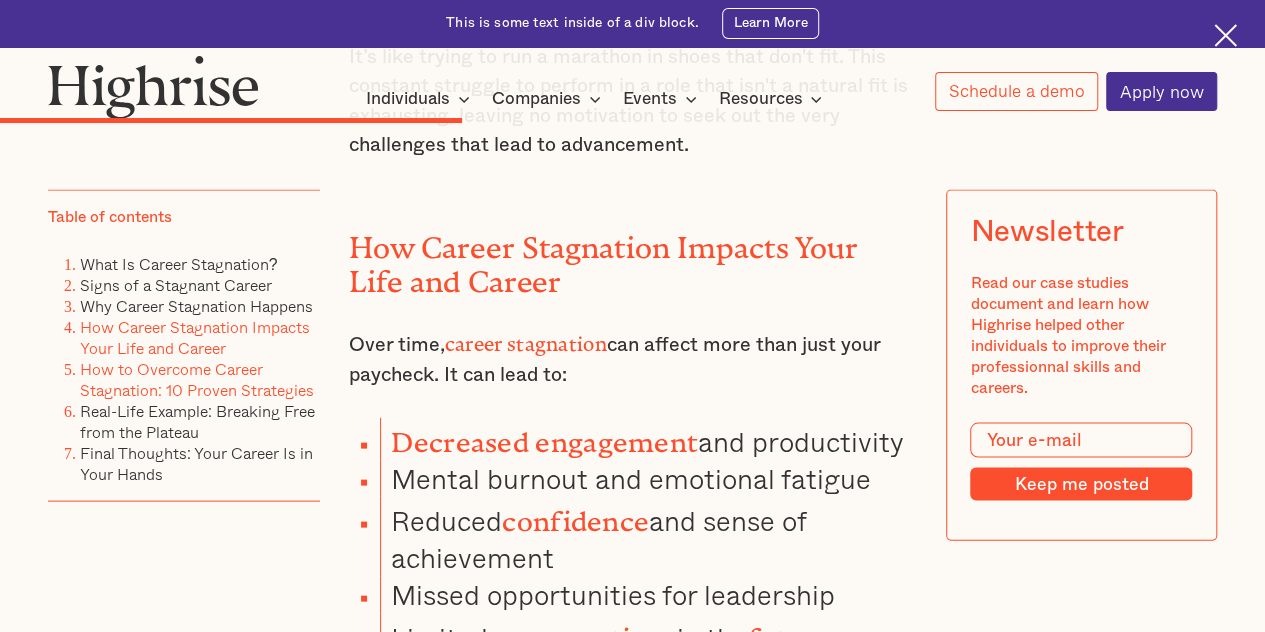 click on "How to Overcome Career Stagnation: 10 Proven Strategies" at bounding box center (197, 378) 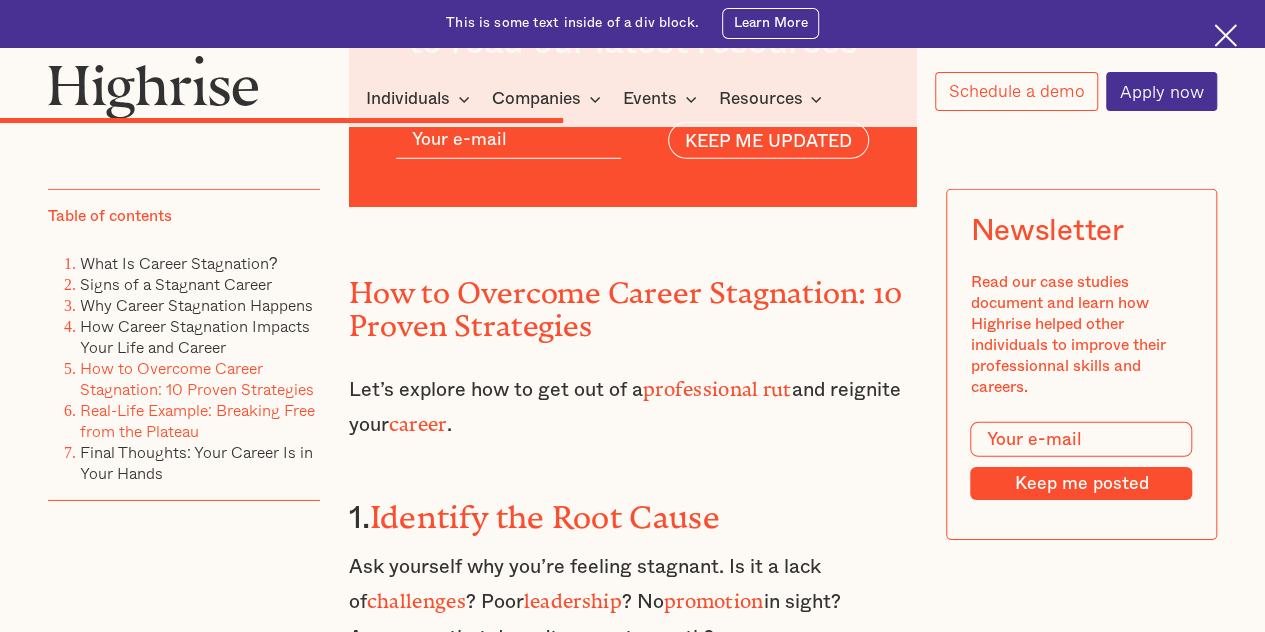 click on "Real-Life Example: Breaking Free from the Plateau" at bounding box center [197, 420] 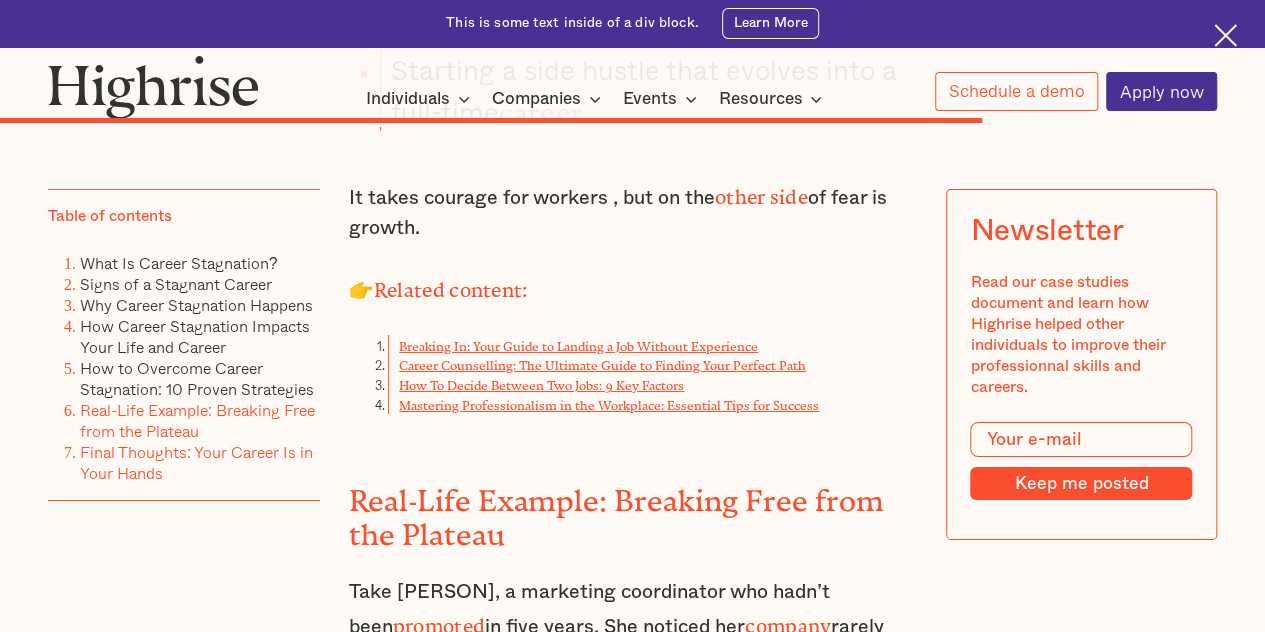 click on "Final Thoughts: Your Career Is in Your Hands" at bounding box center [196, 462] 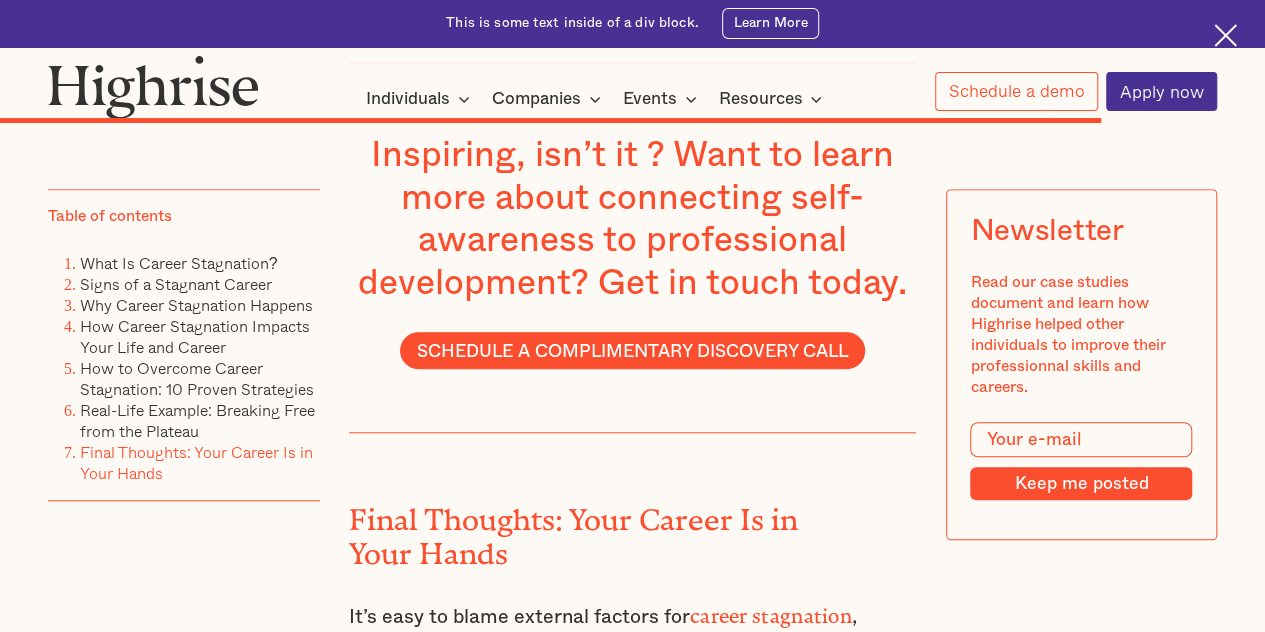 scroll, scrollTop: 12029, scrollLeft: 0, axis: vertical 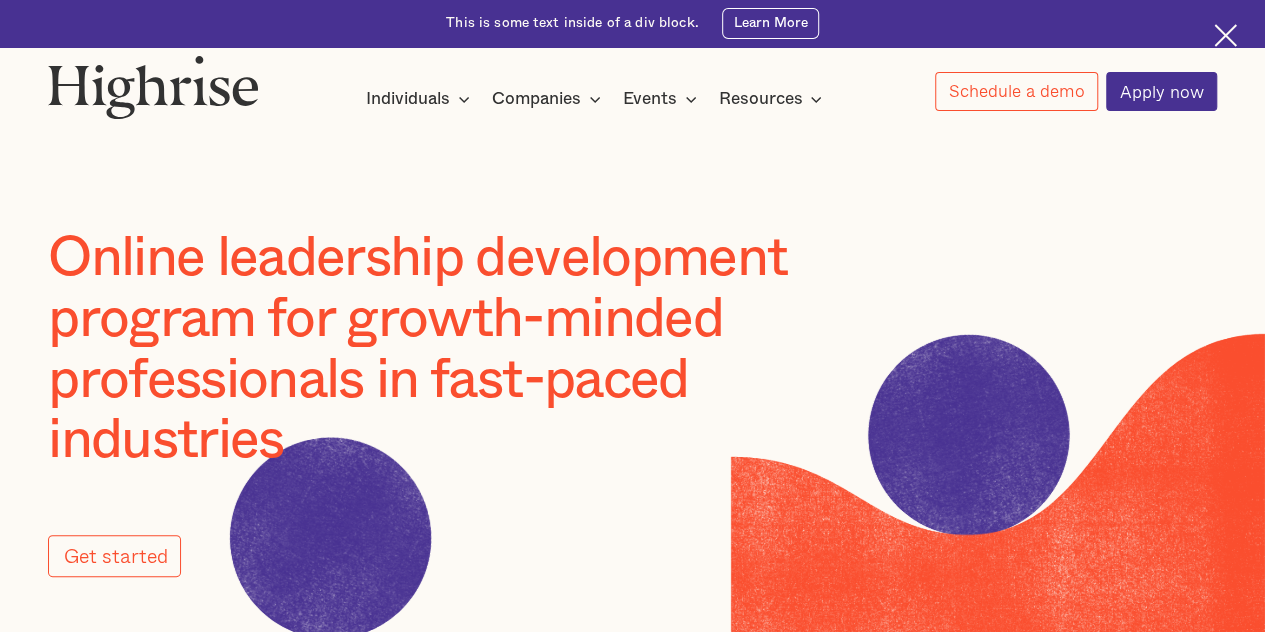 click on "Online leadership development program for growth-minded professionals in fast-paced industries" at bounding box center [474, 350] 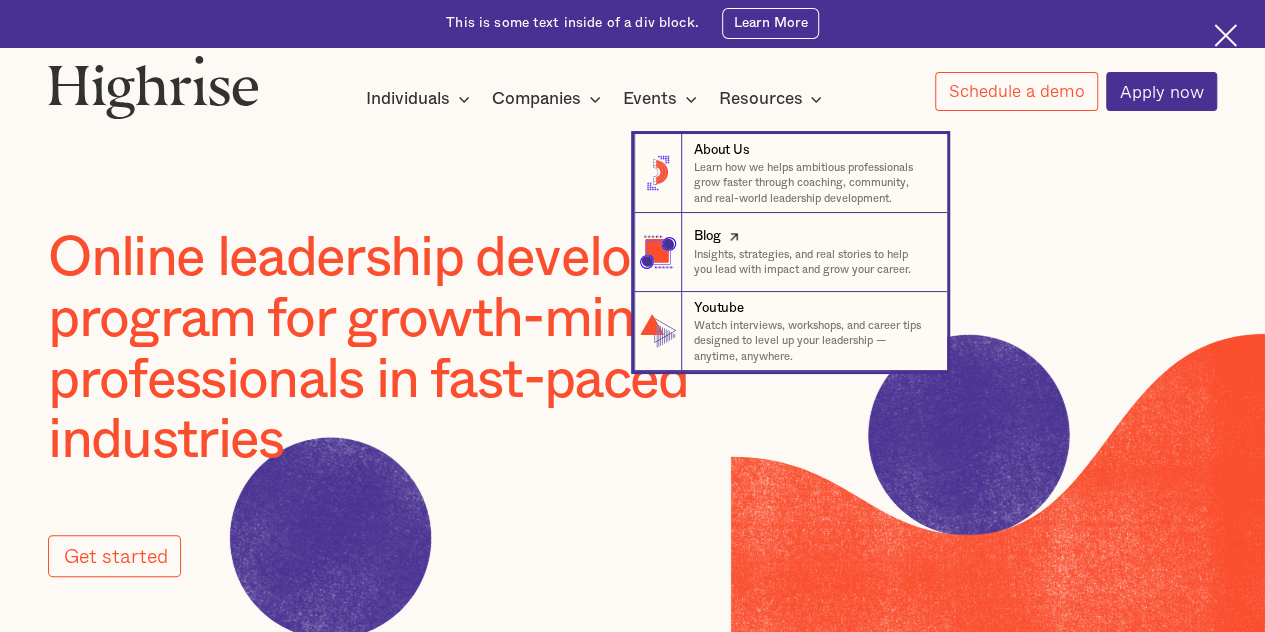 click on "Insights, strategies, and real stories to help you lead with impact and grow your career." at bounding box center (812, 262) 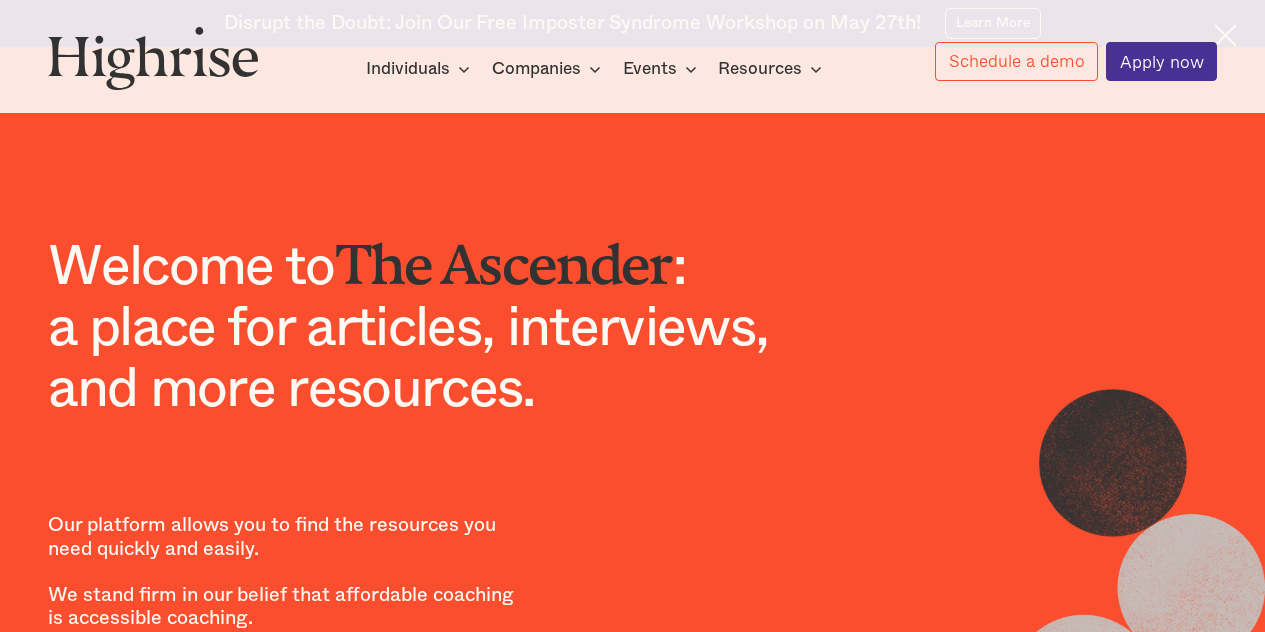 scroll, scrollTop: 0, scrollLeft: 0, axis: both 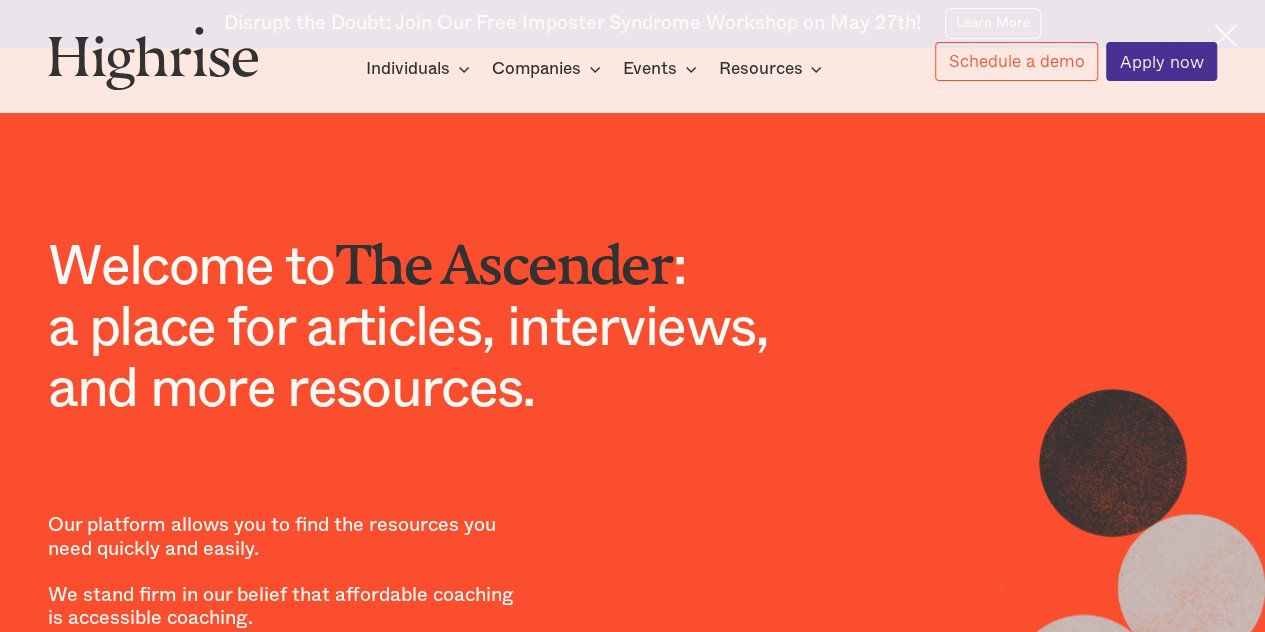 click on "Welcome to  The Ascender : a place for articles, interviews, and more resources." at bounding box center (429, 320) 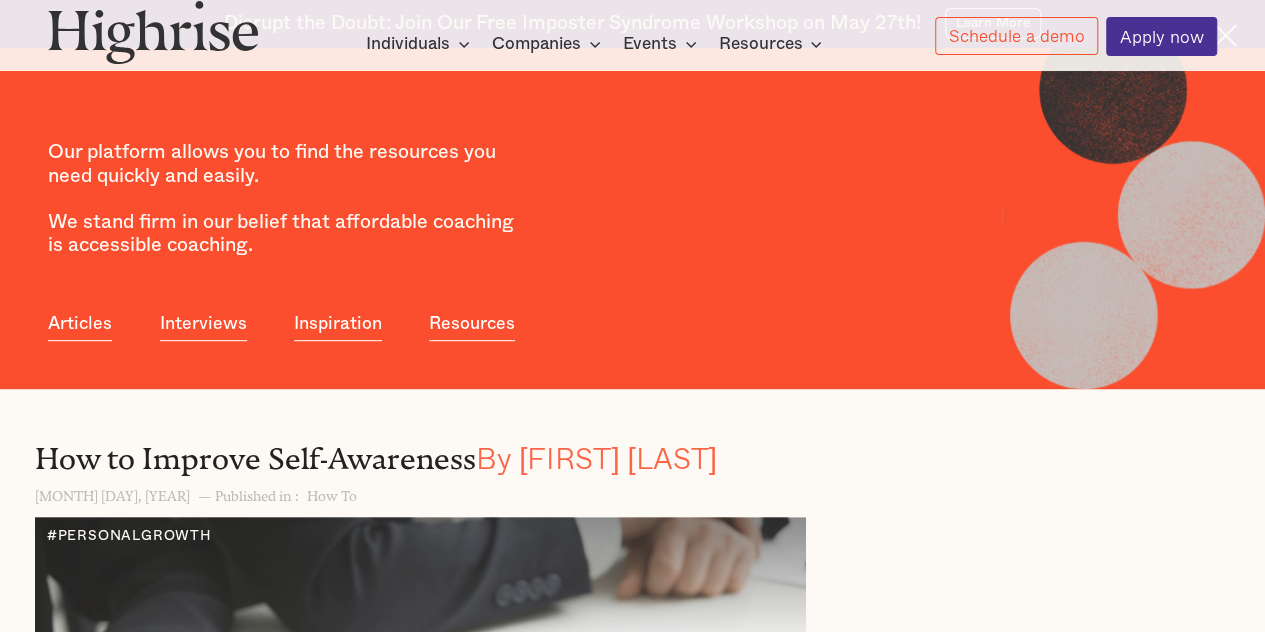 scroll, scrollTop: 515, scrollLeft: 0, axis: vertical 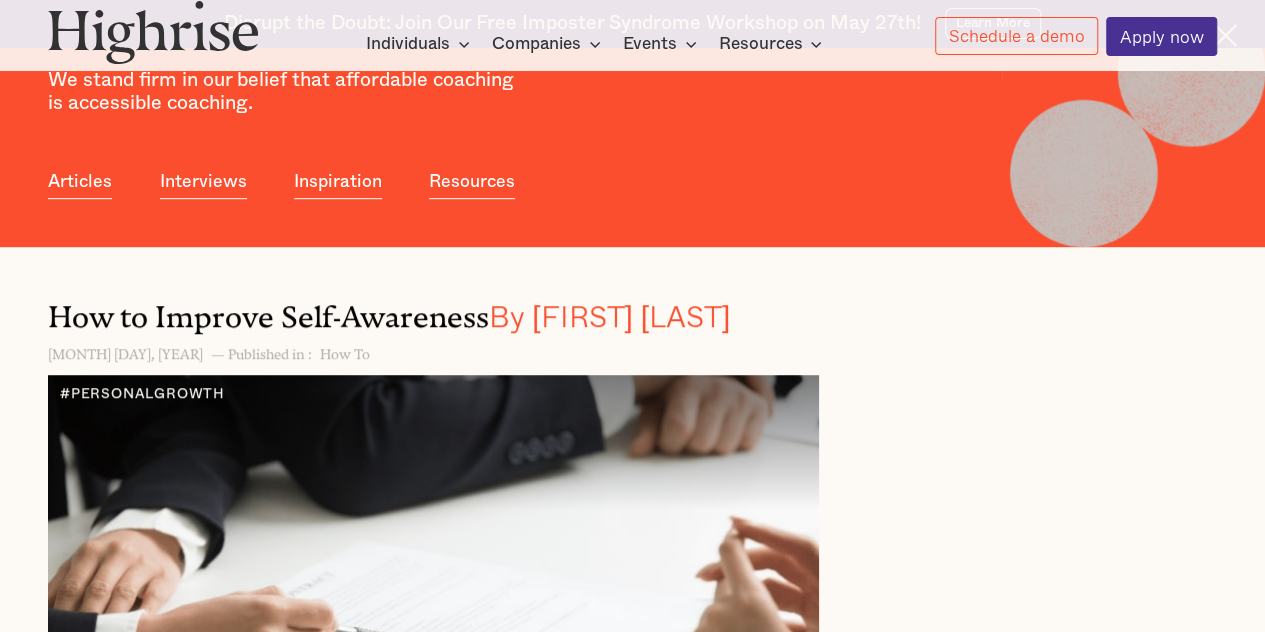 click on "Welcome to  The Ascender : a place for articles, interviews, and more resources.   Our platform allows you to find the resources you need quickly and easily.  We stand firm in our belief that affordable coaching is accessible coaching." at bounding box center [429, -89] 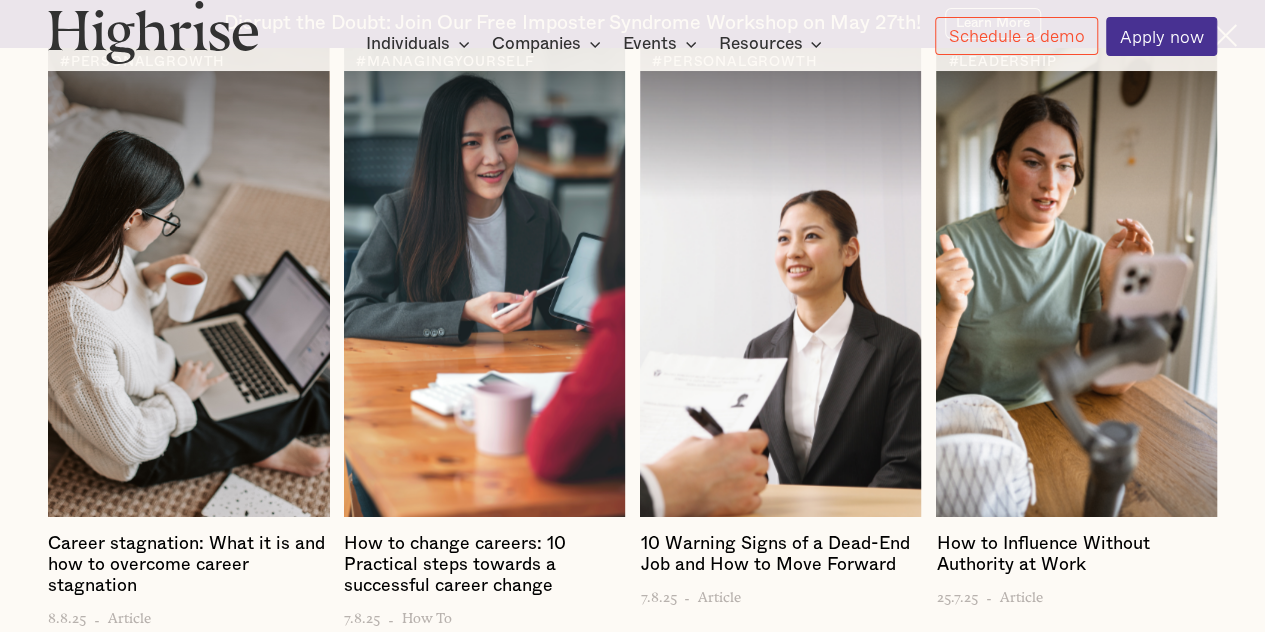 scroll, scrollTop: 2502, scrollLeft: 0, axis: vertical 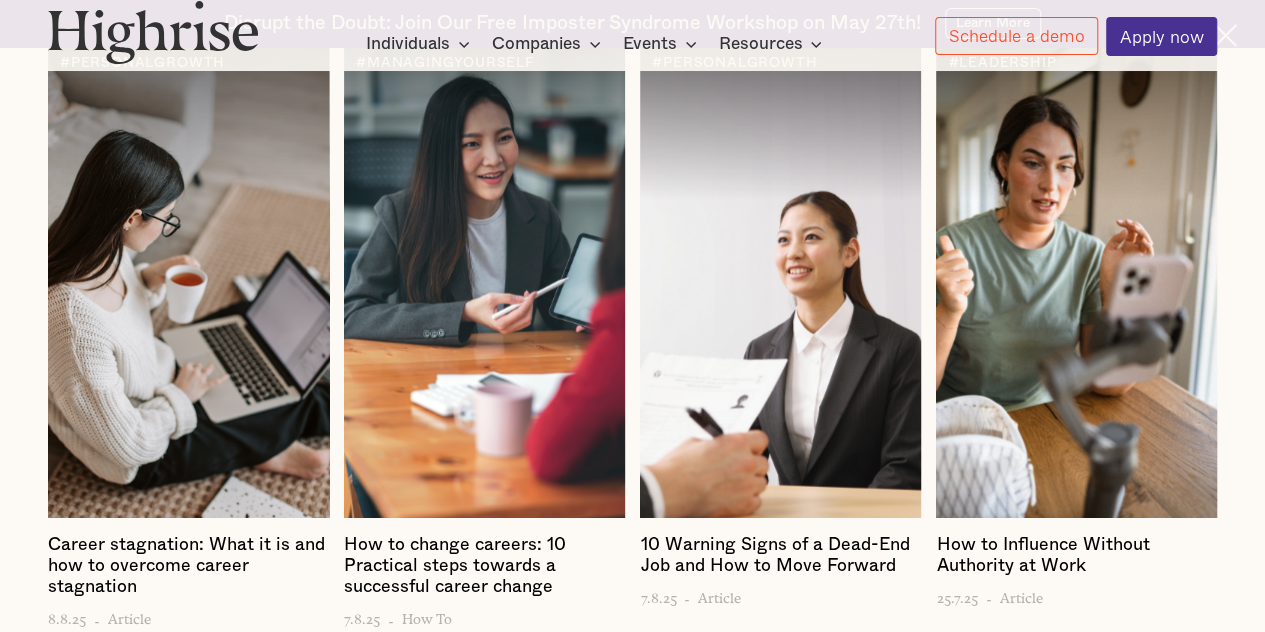 click at bounding box center [188, 281] 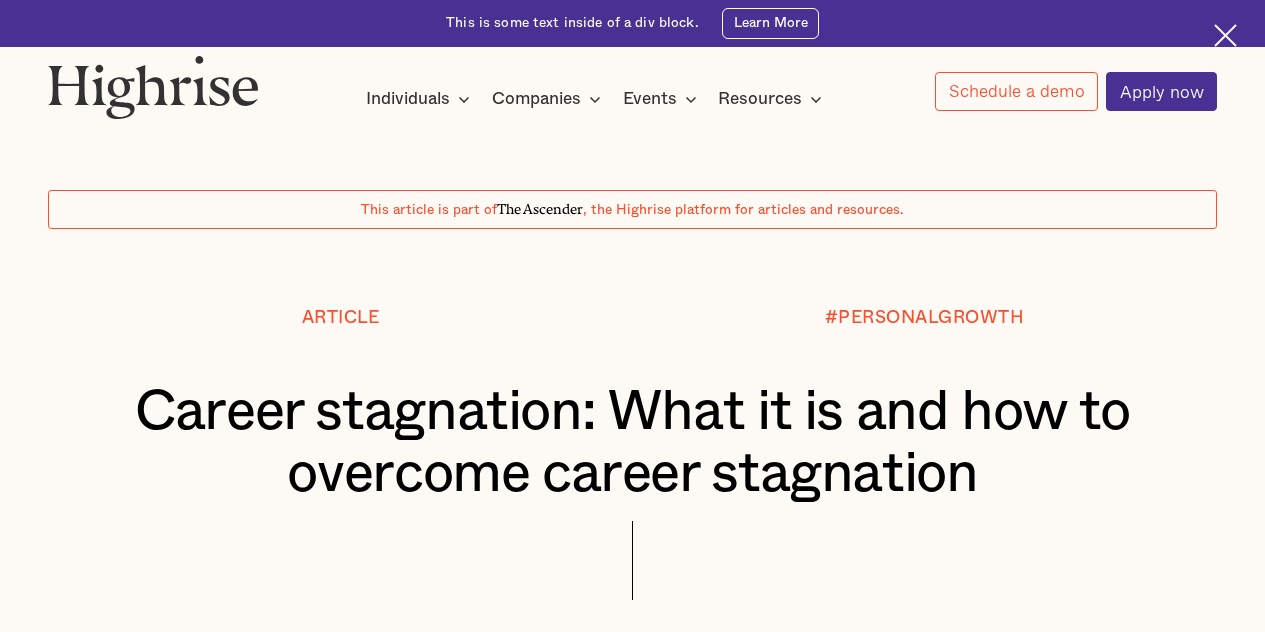 scroll, scrollTop: 0, scrollLeft: 0, axis: both 